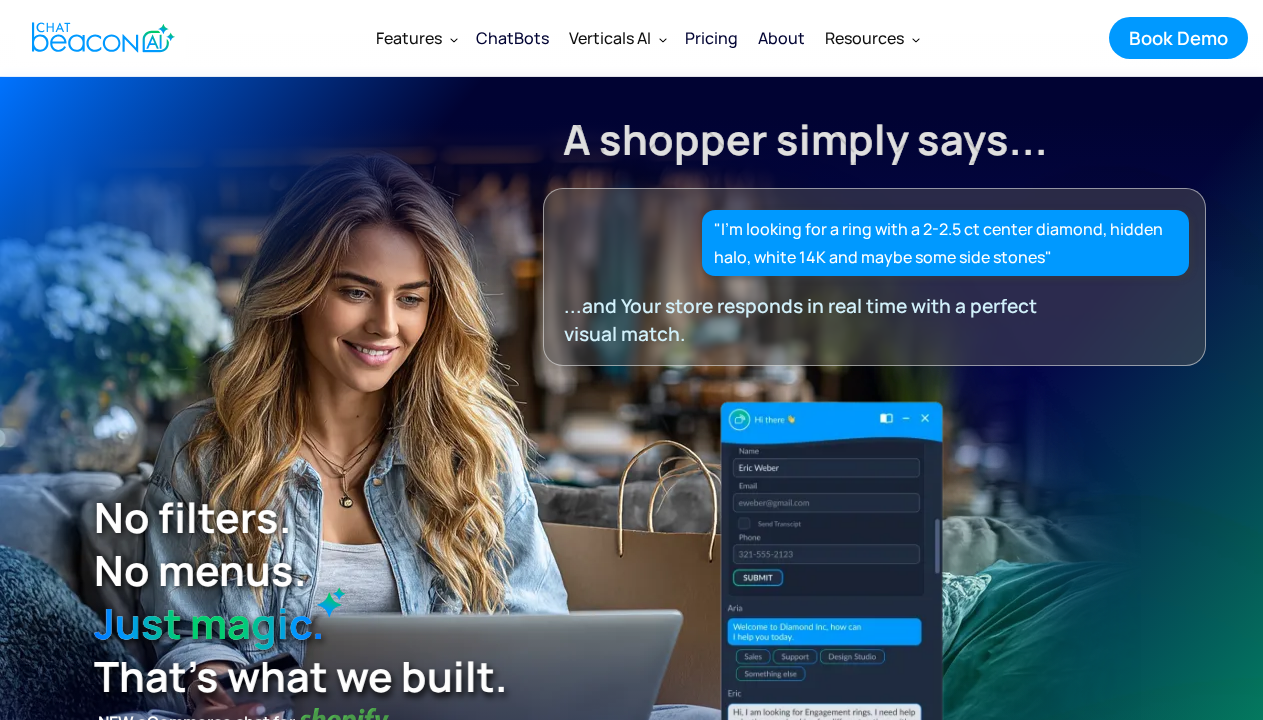scroll, scrollTop: 13991, scrollLeft: 0, axis: vertical 